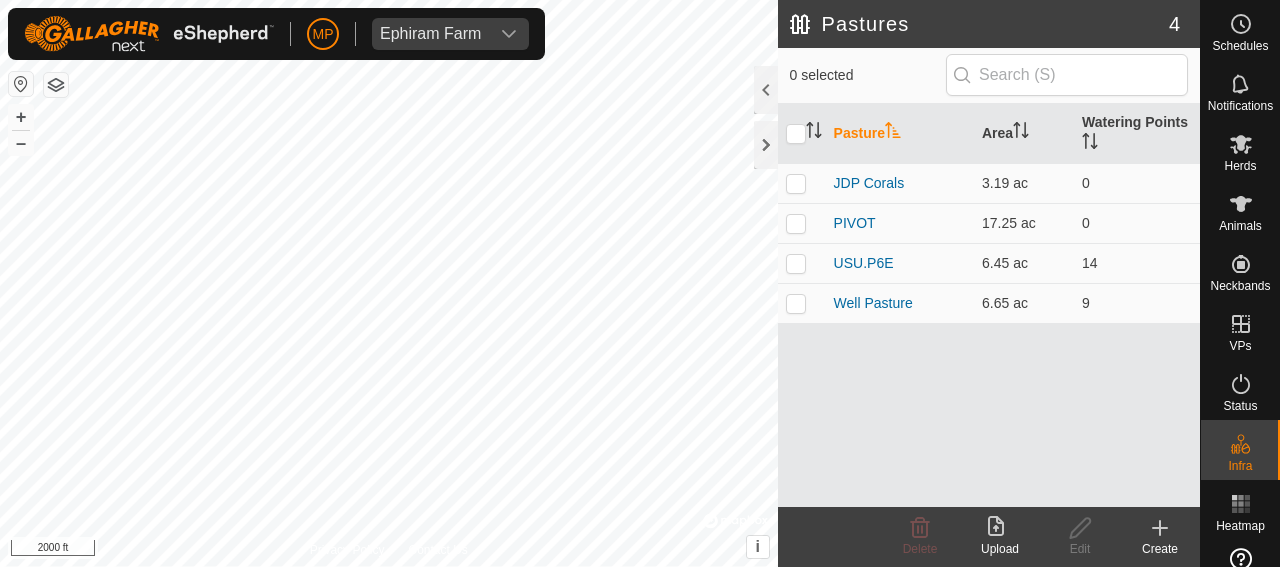 scroll, scrollTop: 0, scrollLeft: 0, axis: both 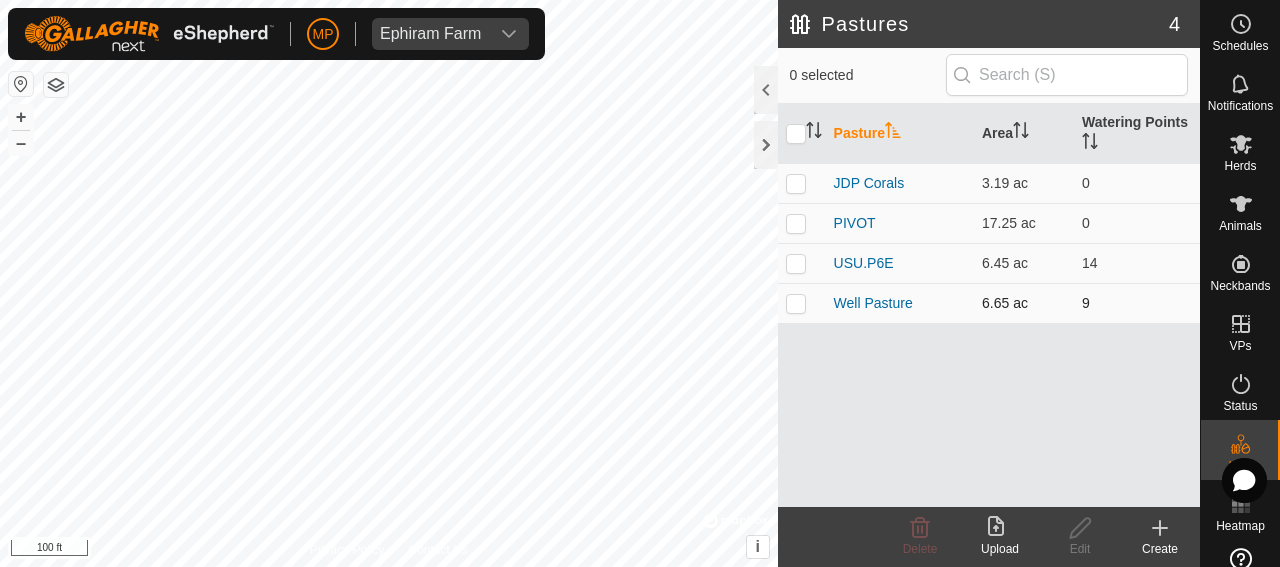 click at bounding box center [796, 303] 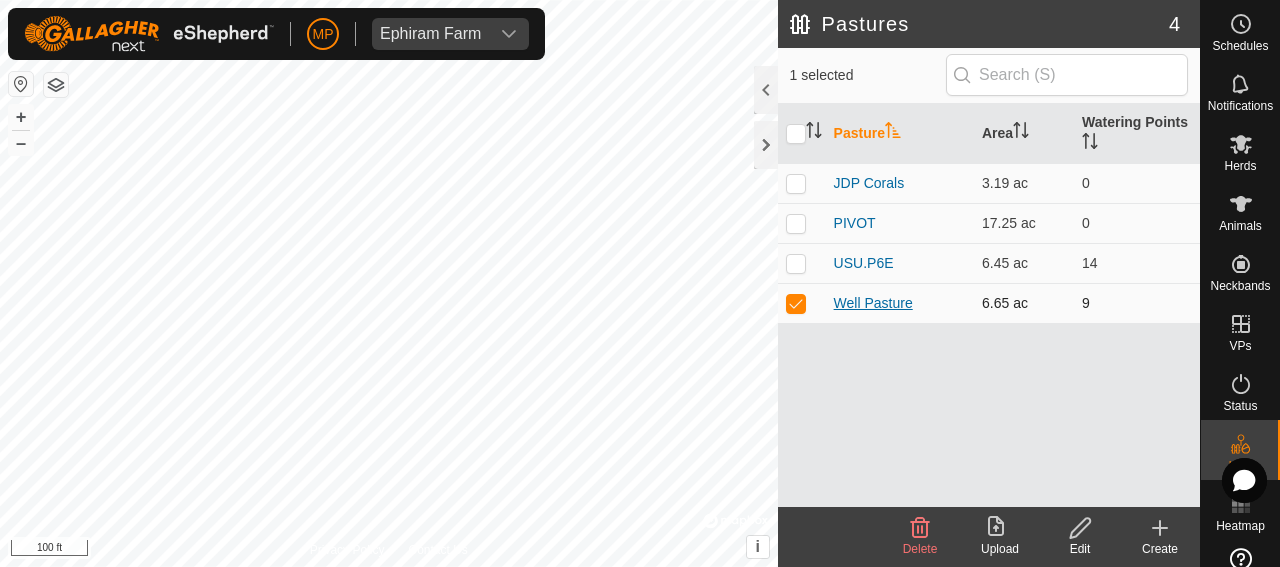 click on "Well Pasture" at bounding box center (873, 303) 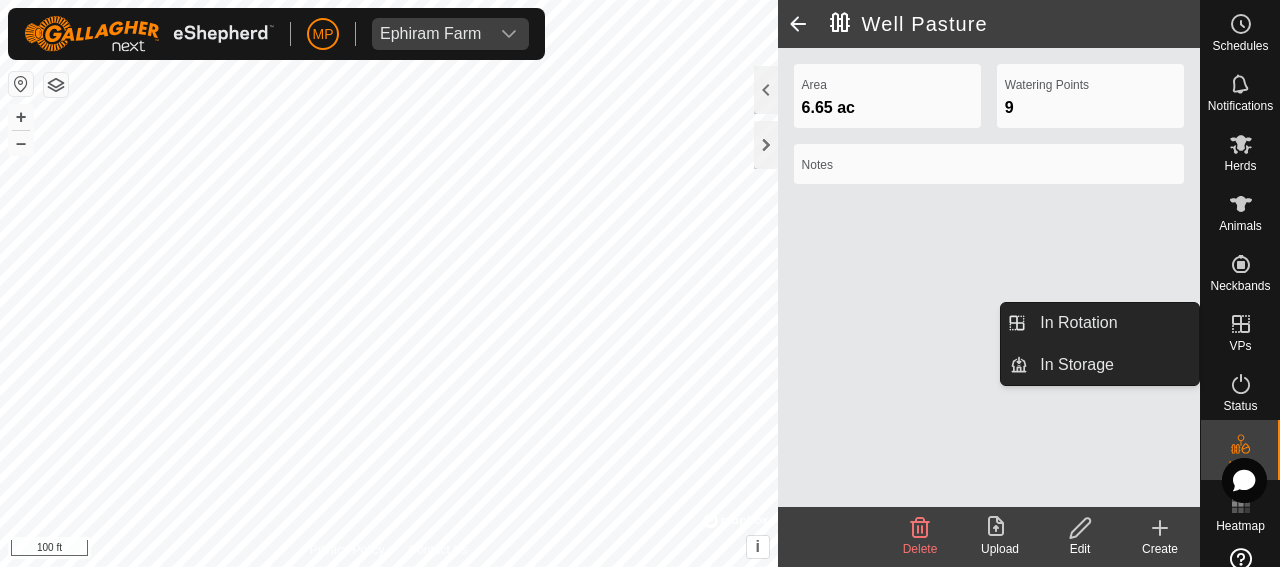 click 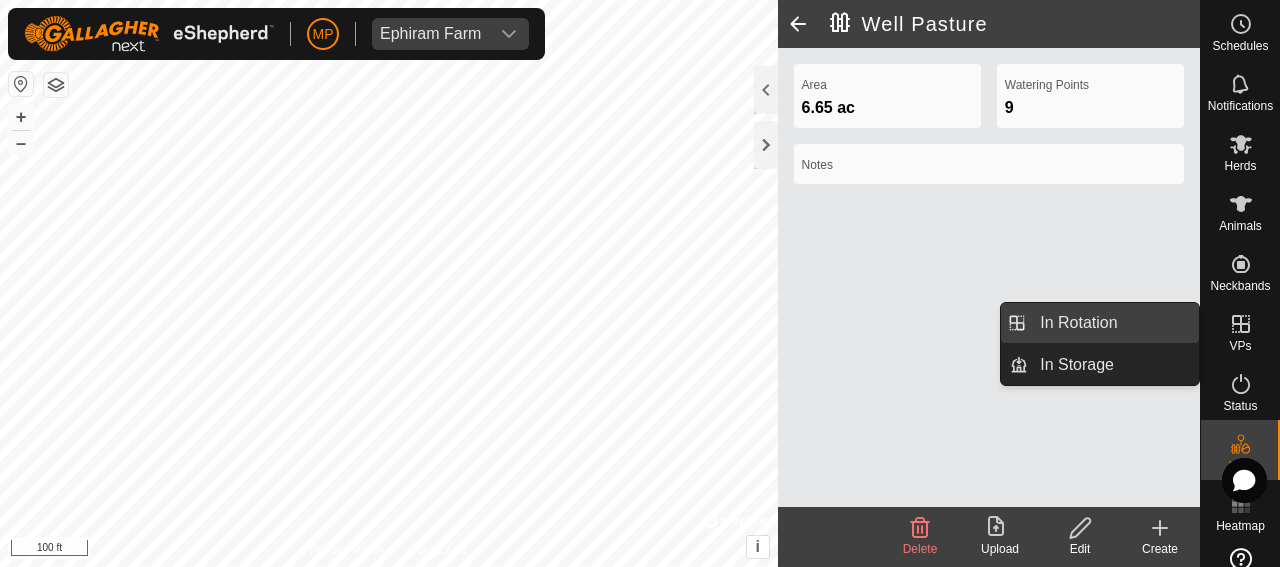click on "In Rotation" at bounding box center [1113, 323] 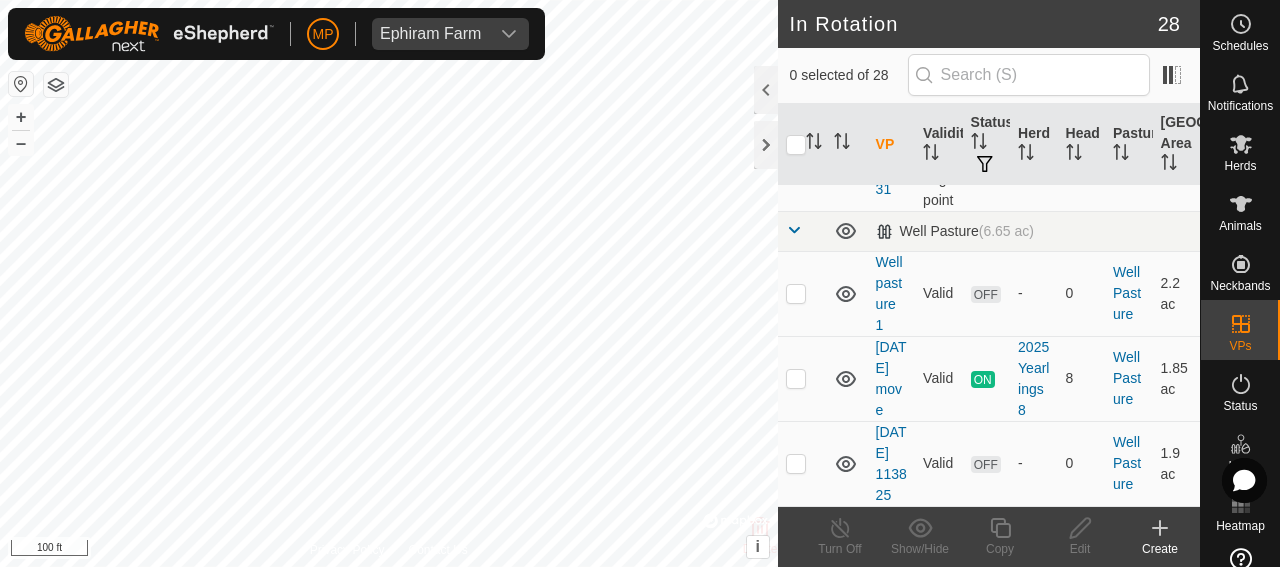 scroll, scrollTop: 3324, scrollLeft: 0, axis: vertical 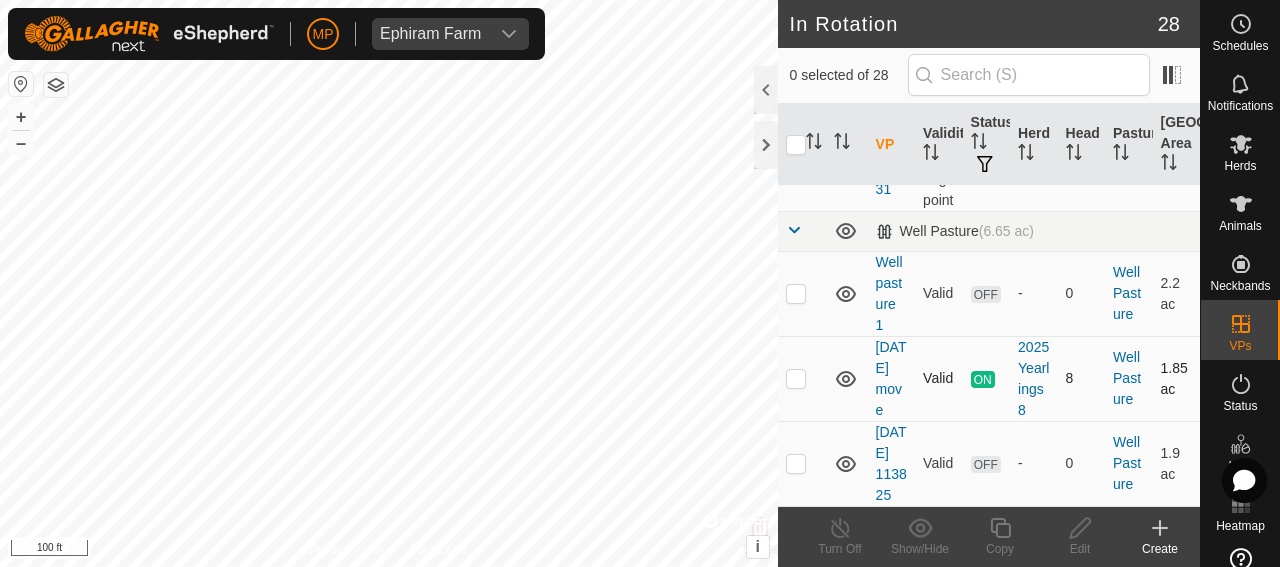 click at bounding box center (796, 378) 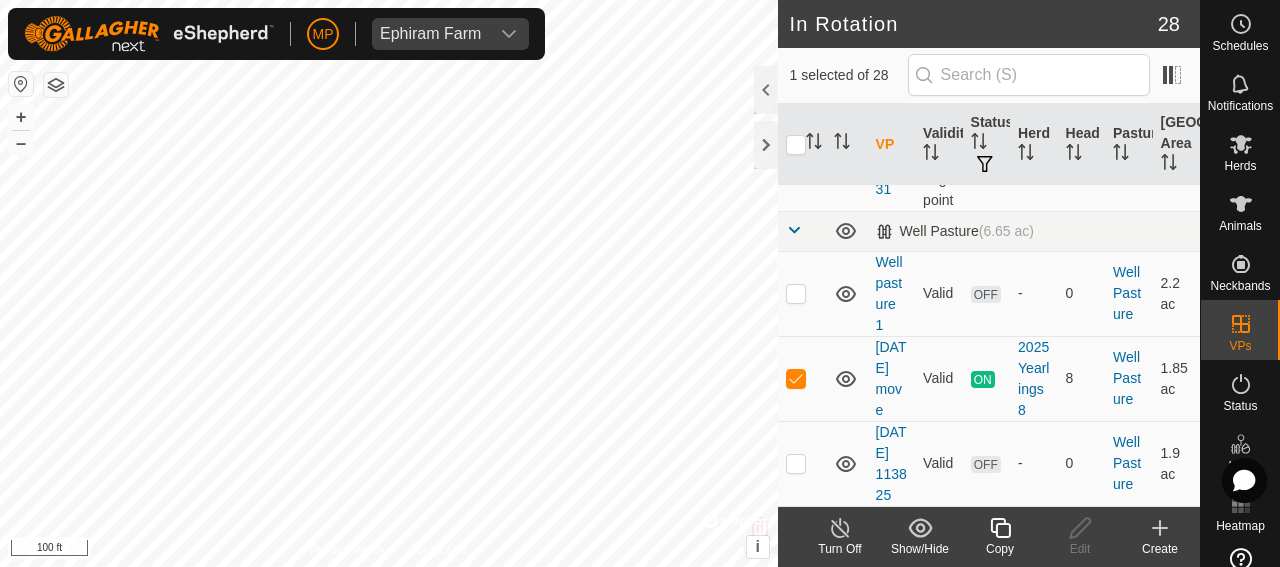 click 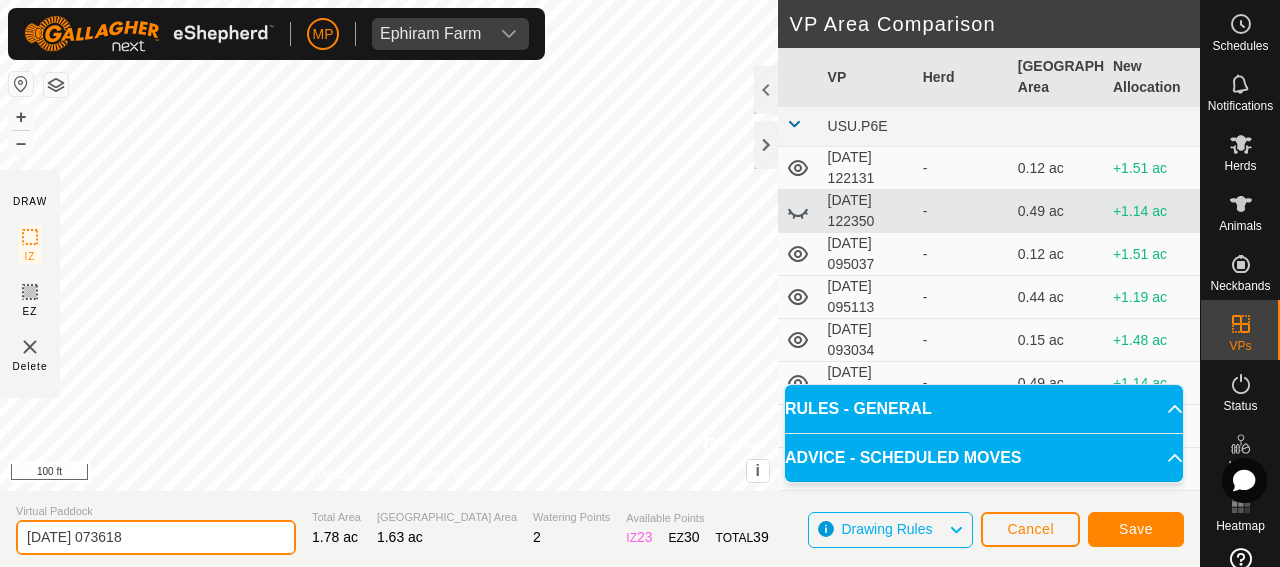 drag, startPoint x: 147, startPoint y: 537, endPoint x: 102, endPoint y: 534, distance: 45.099888 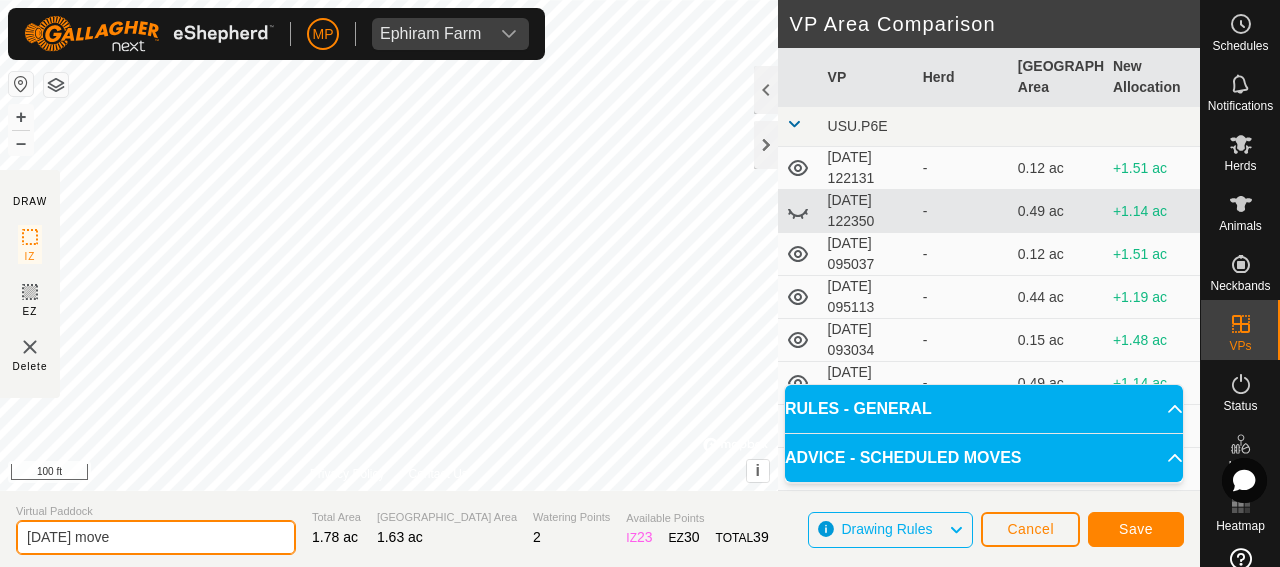 type on "[DATE] move" 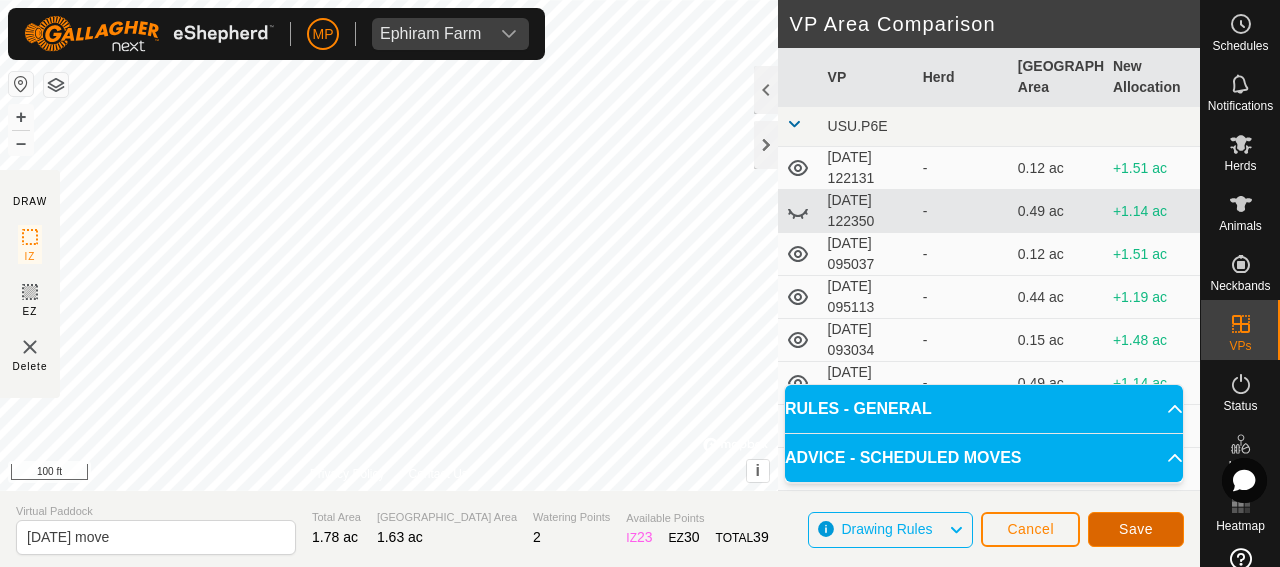 click on "Save" 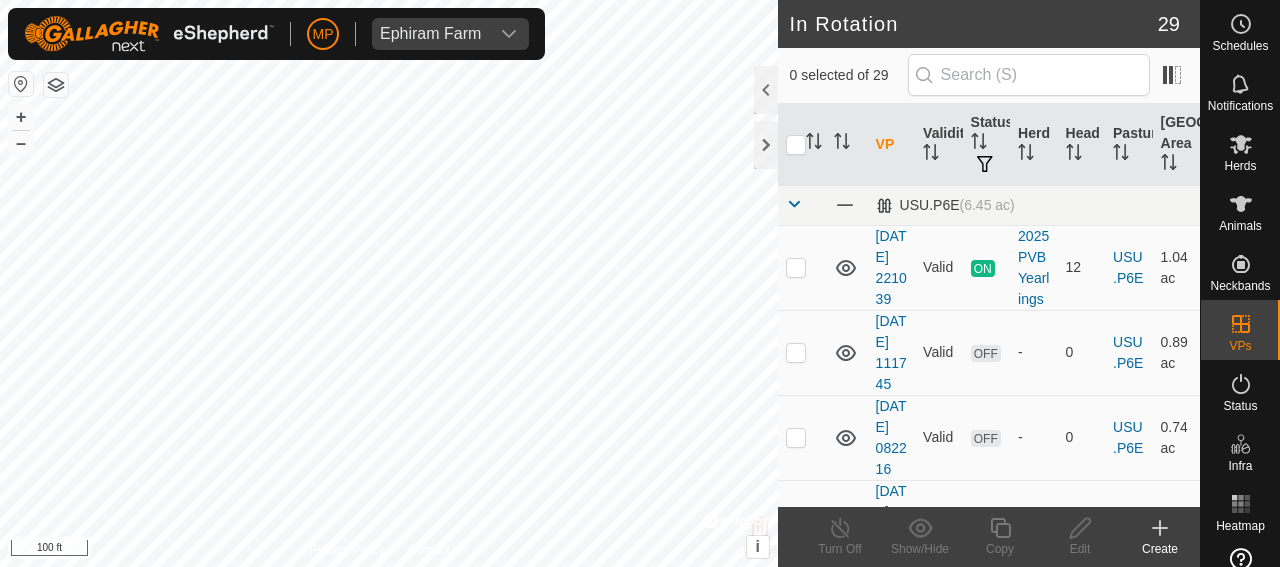 scroll, scrollTop: 0, scrollLeft: 0, axis: both 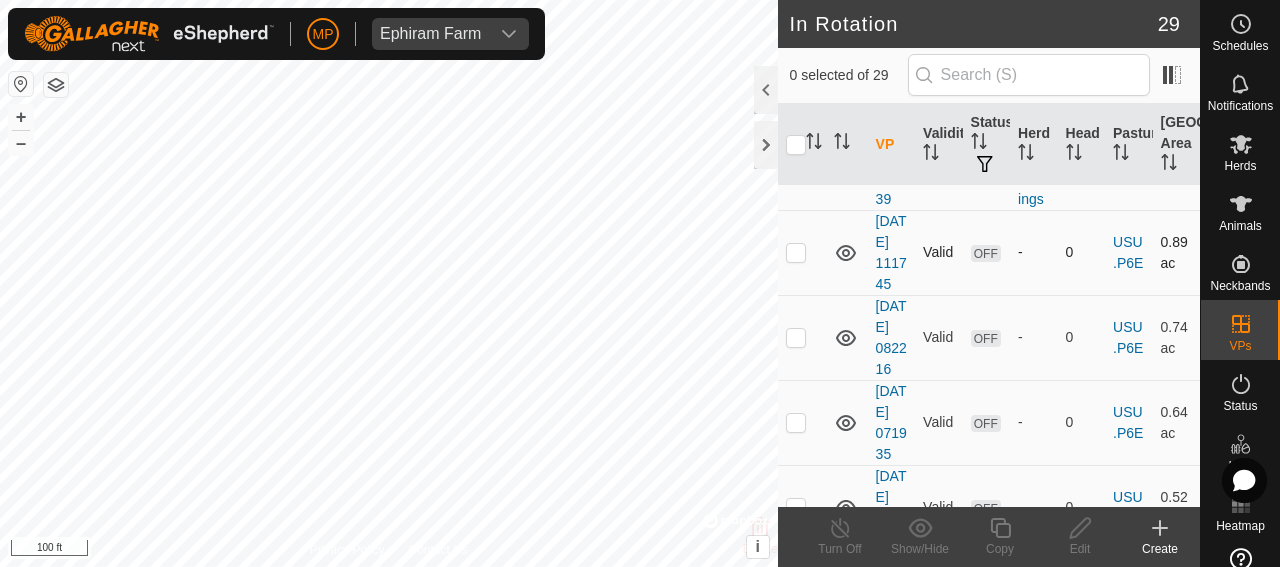 checkbox on "true" 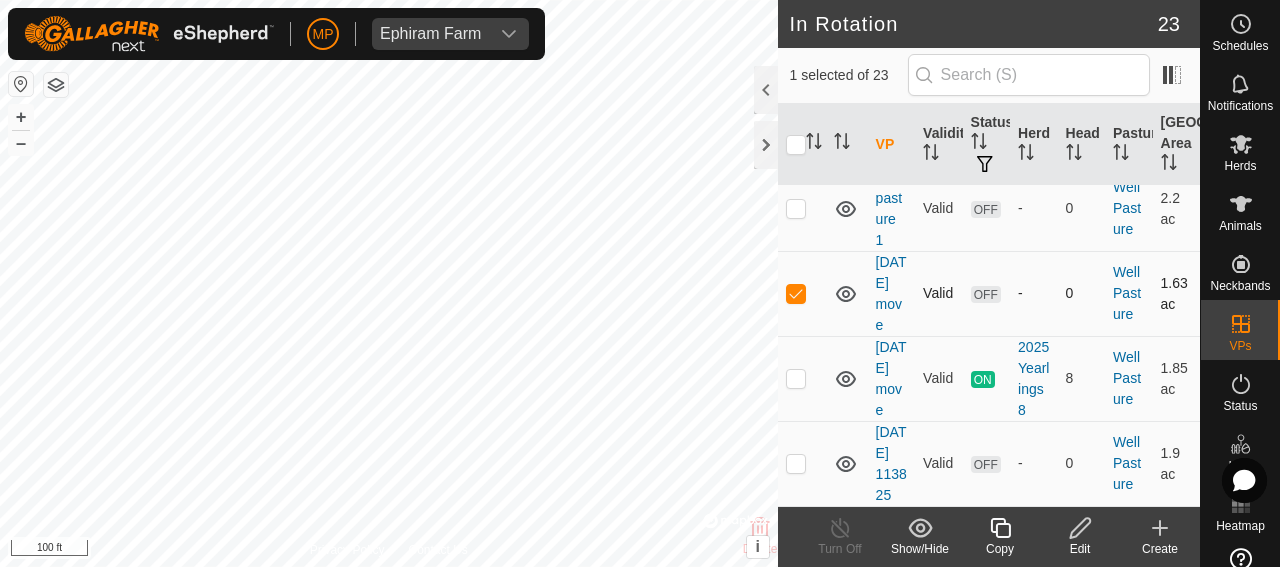 scroll, scrollTop: 2590, scrollLeft: 0, axis: vertical 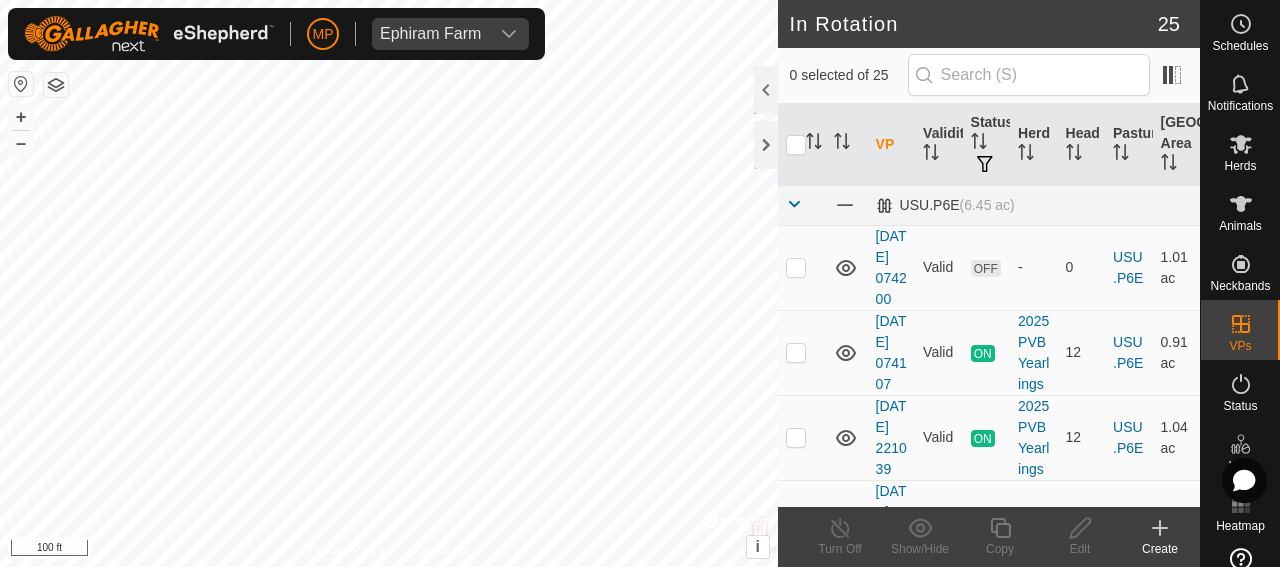 checkbox on "true" 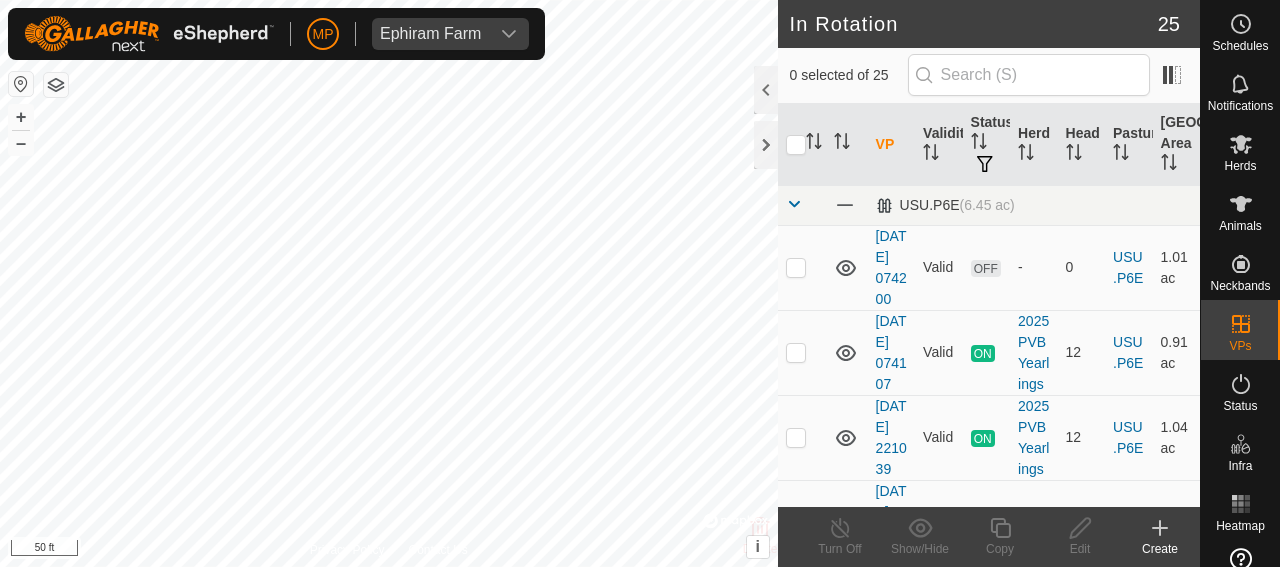 scroll, scrollTop: 0, scrollLeft: 0, axis: both 